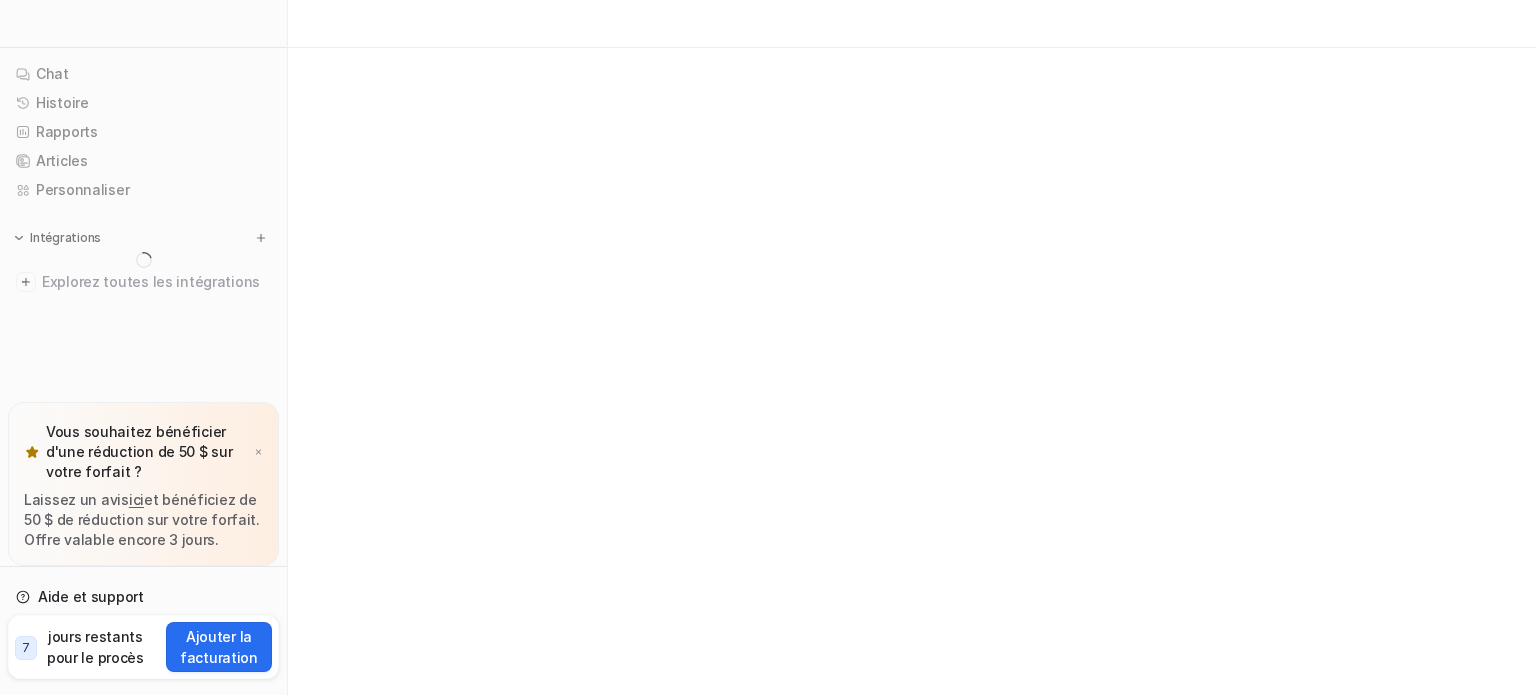 scroll, scrollTop: 0, scrollLeft: 0, axis: both 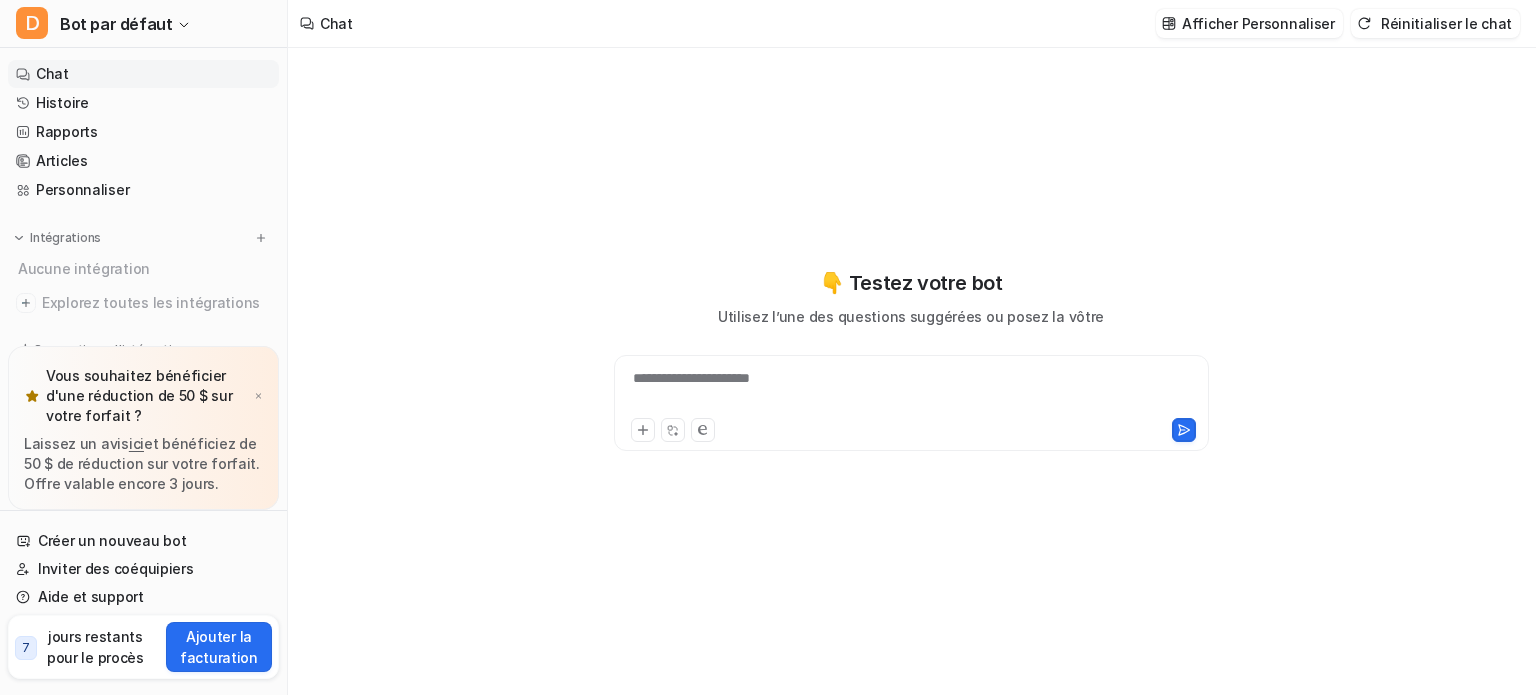 type on "**********" 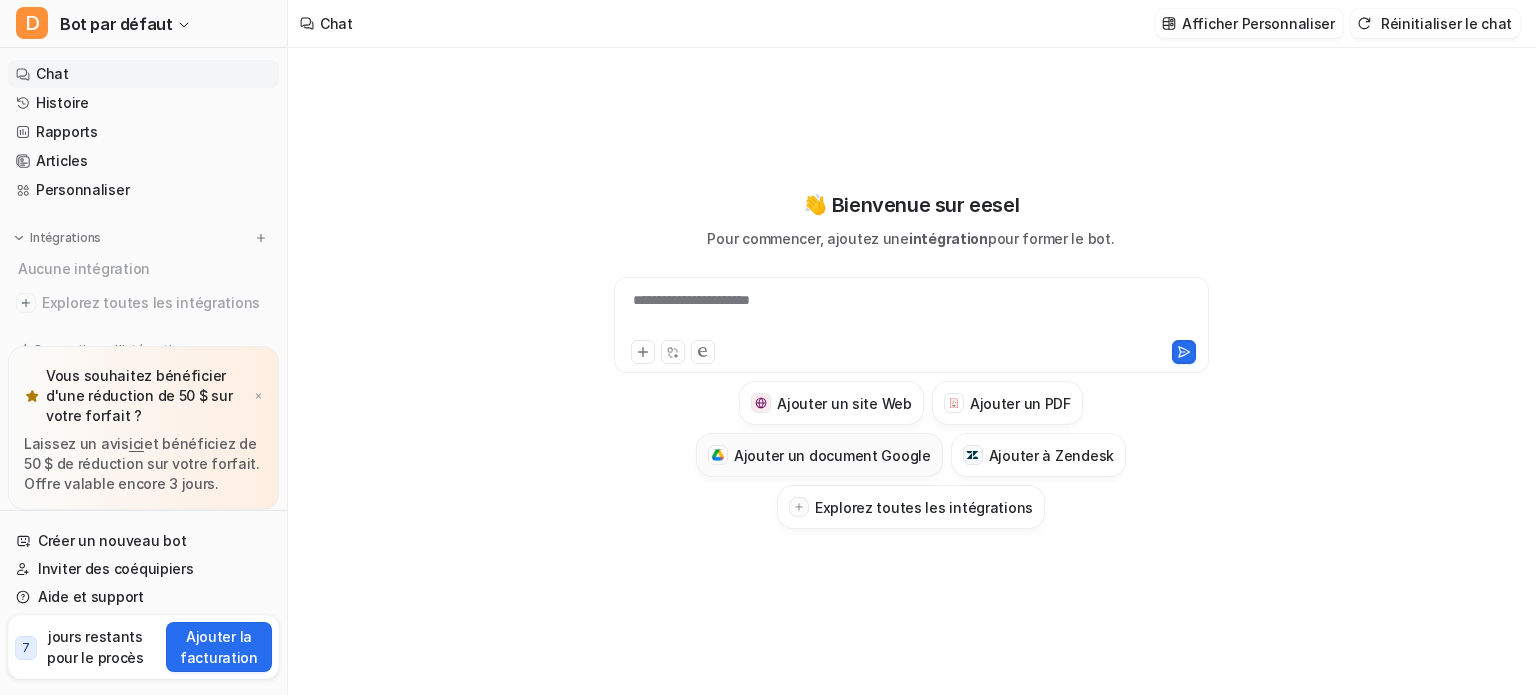 click on "Ajouter un document Google" at bounding box center [832, 455] 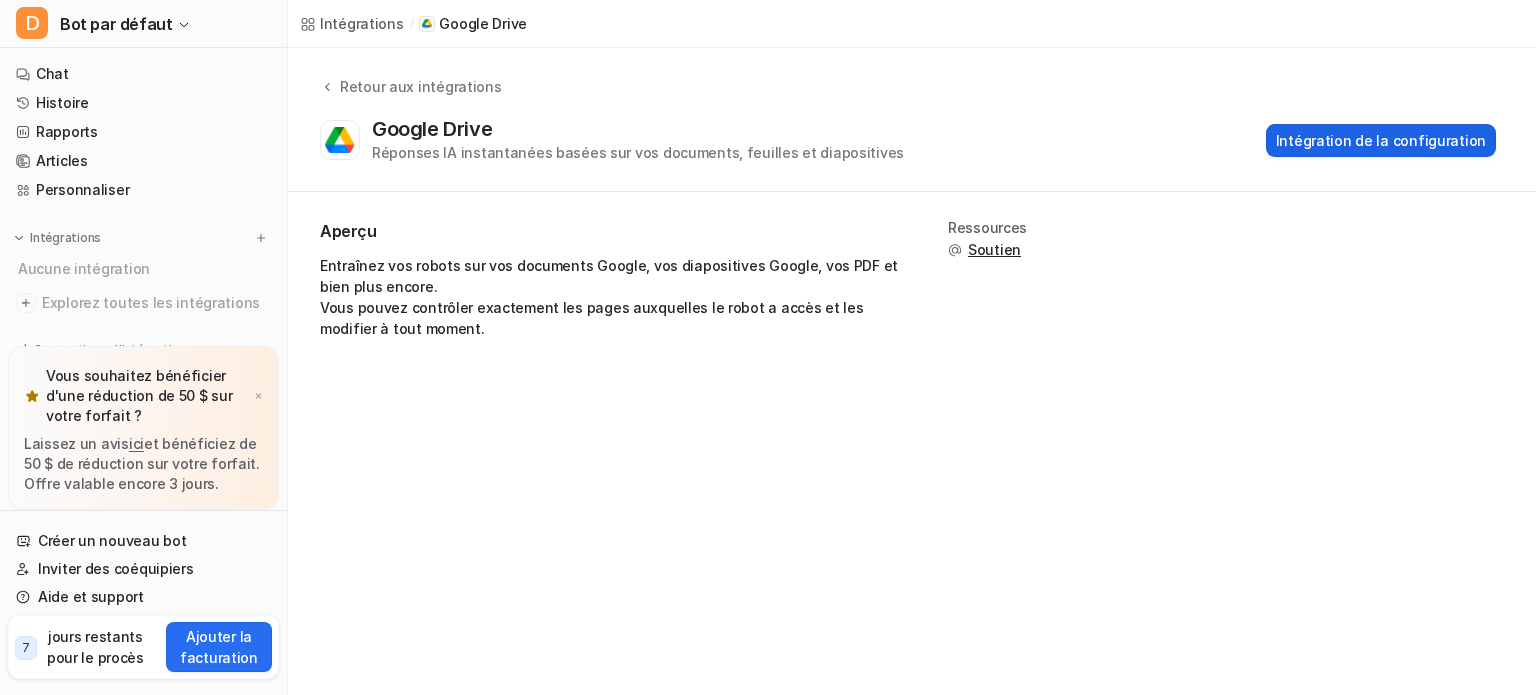 click on "Intégration de la configuration" at bounding box center (1381, 140) 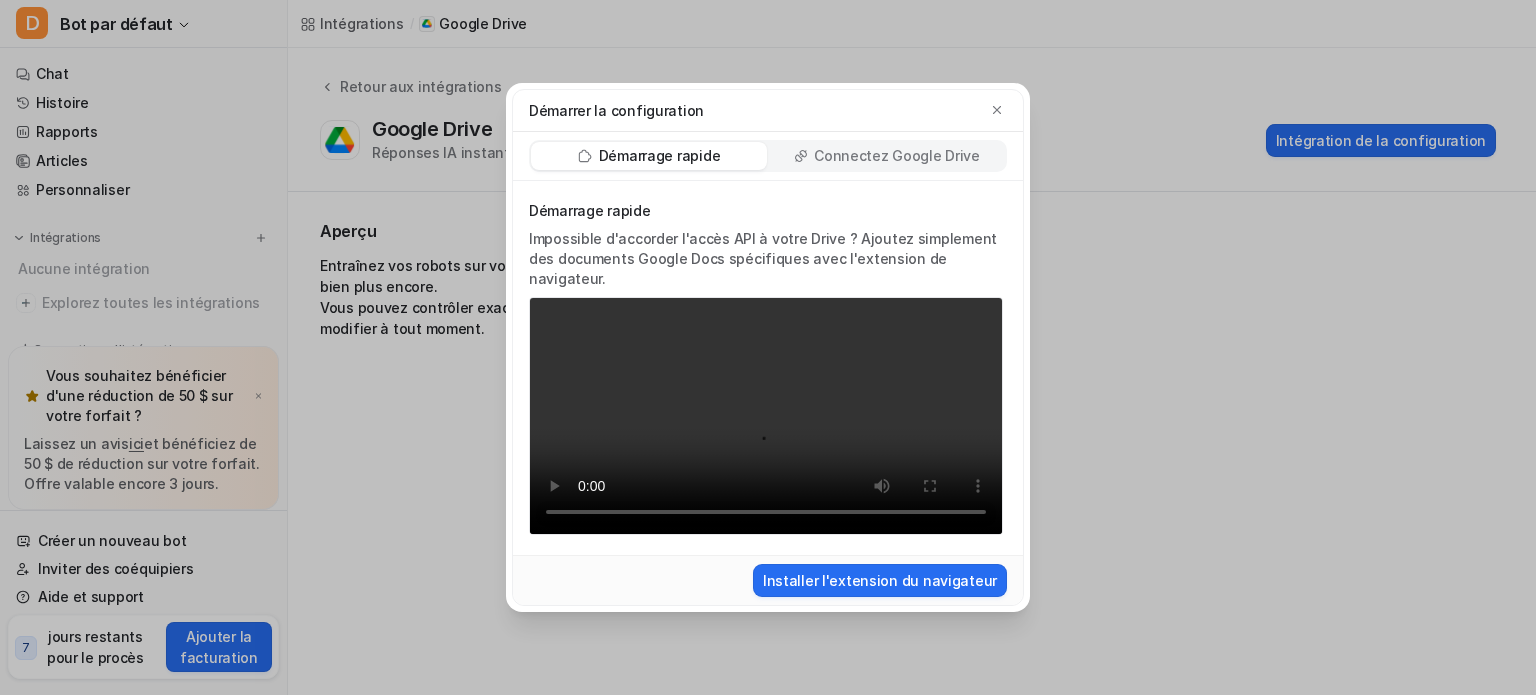 type 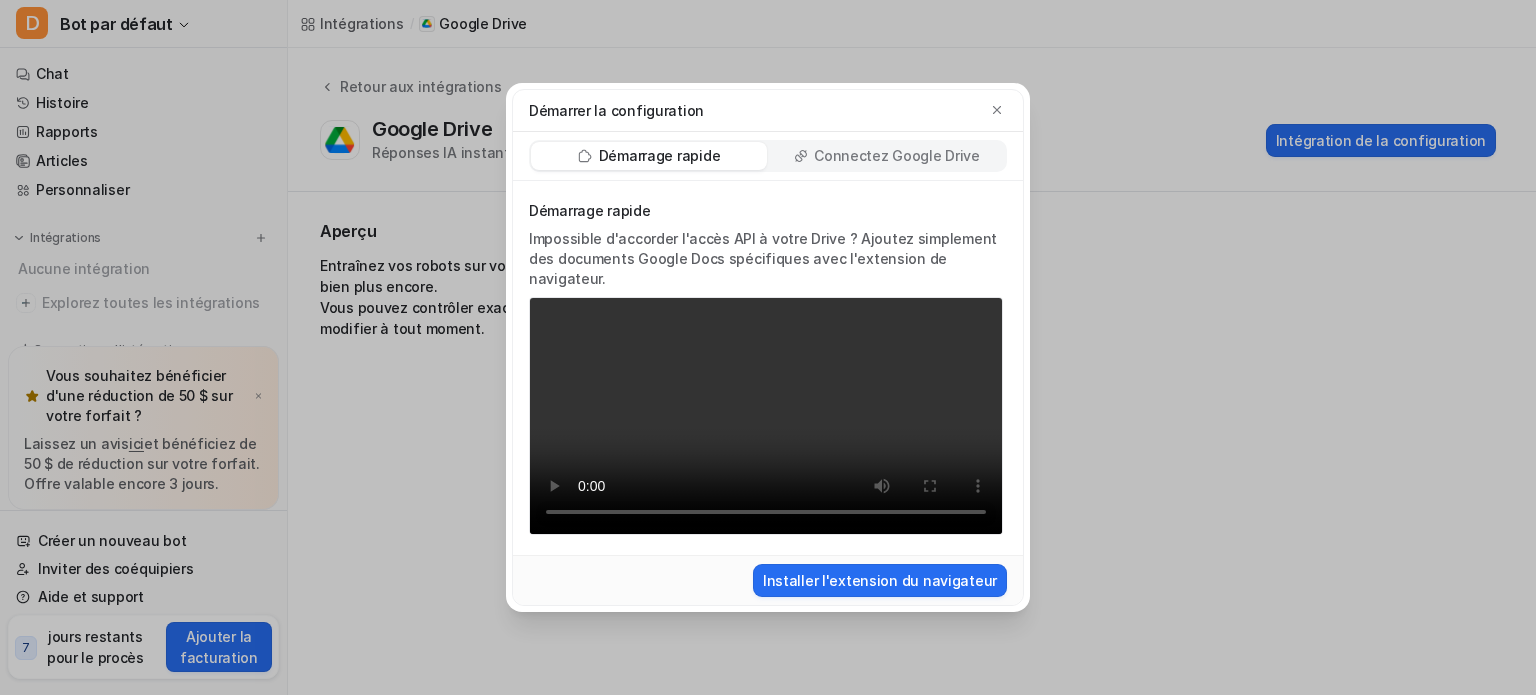 click on "Connectez Google Drive" at bounding box center [897, 155] 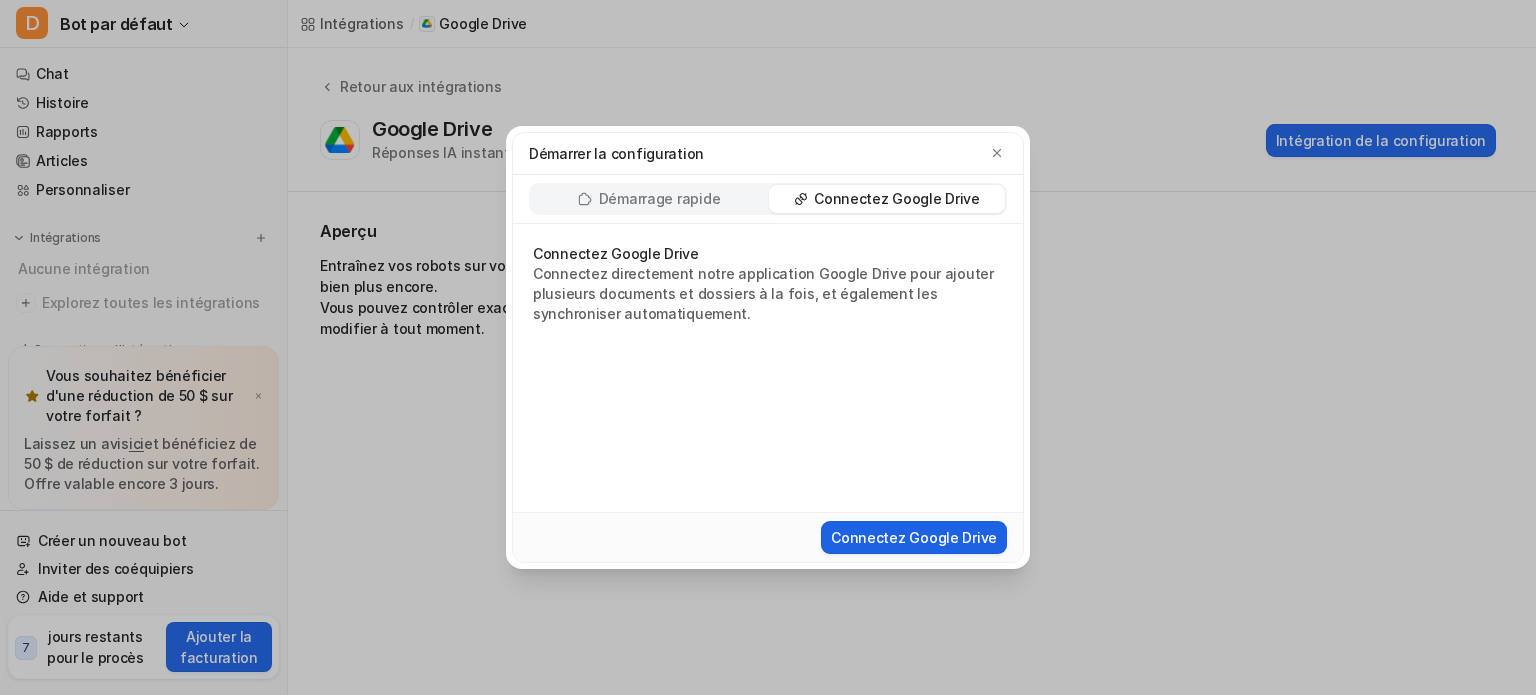 click on "Connectez Google Drive" at bounding box center [914, 537] 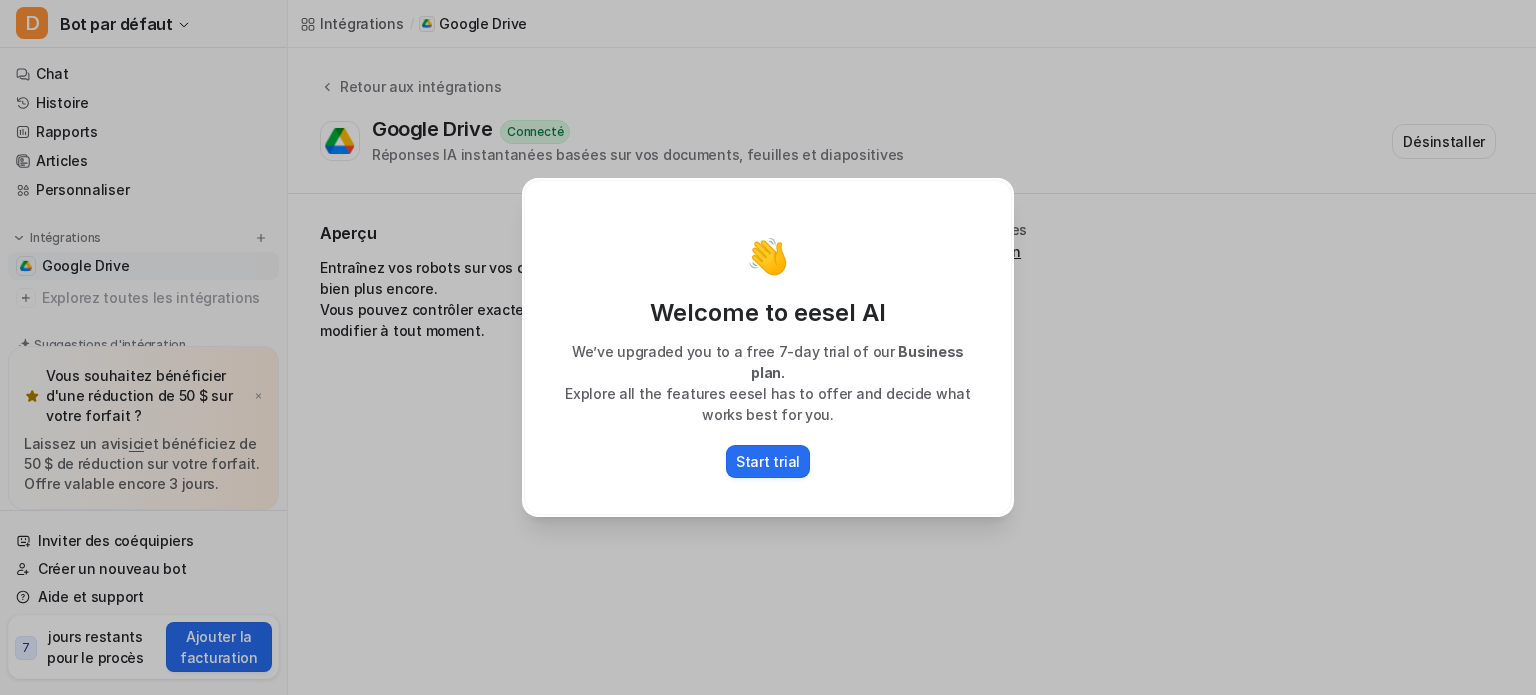 scroll, scrollTop: 0, scrollLeft: 0, axis: both 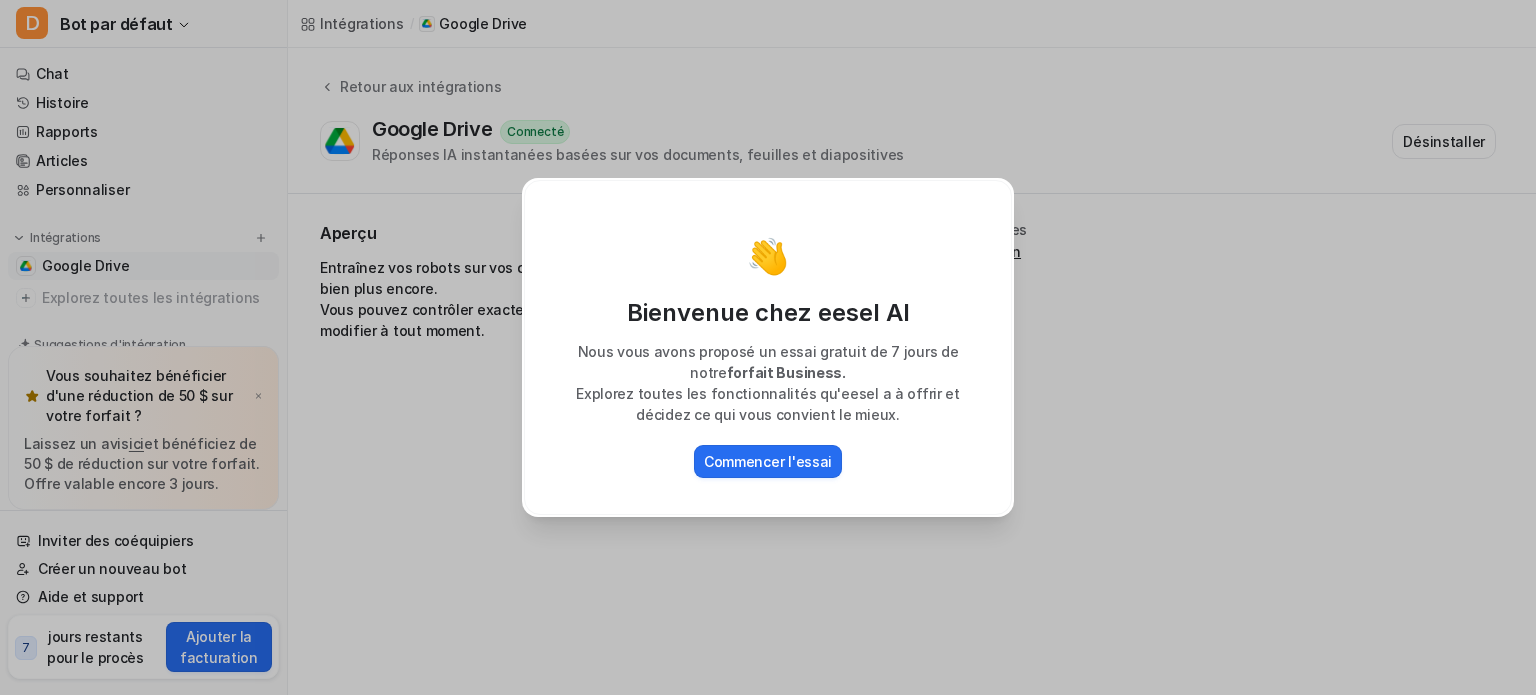 click on "👋 Bienvenue chez eesel AI Nous vous avons proposé un essai gratuit de 7 jours de notre  forfait Business.   Explorez toutes les fonctionnalités qu'eesel a à offrir et décidez ce qui vous convient le mieux. Commencer l'essai" at bounding box center (768, 347) 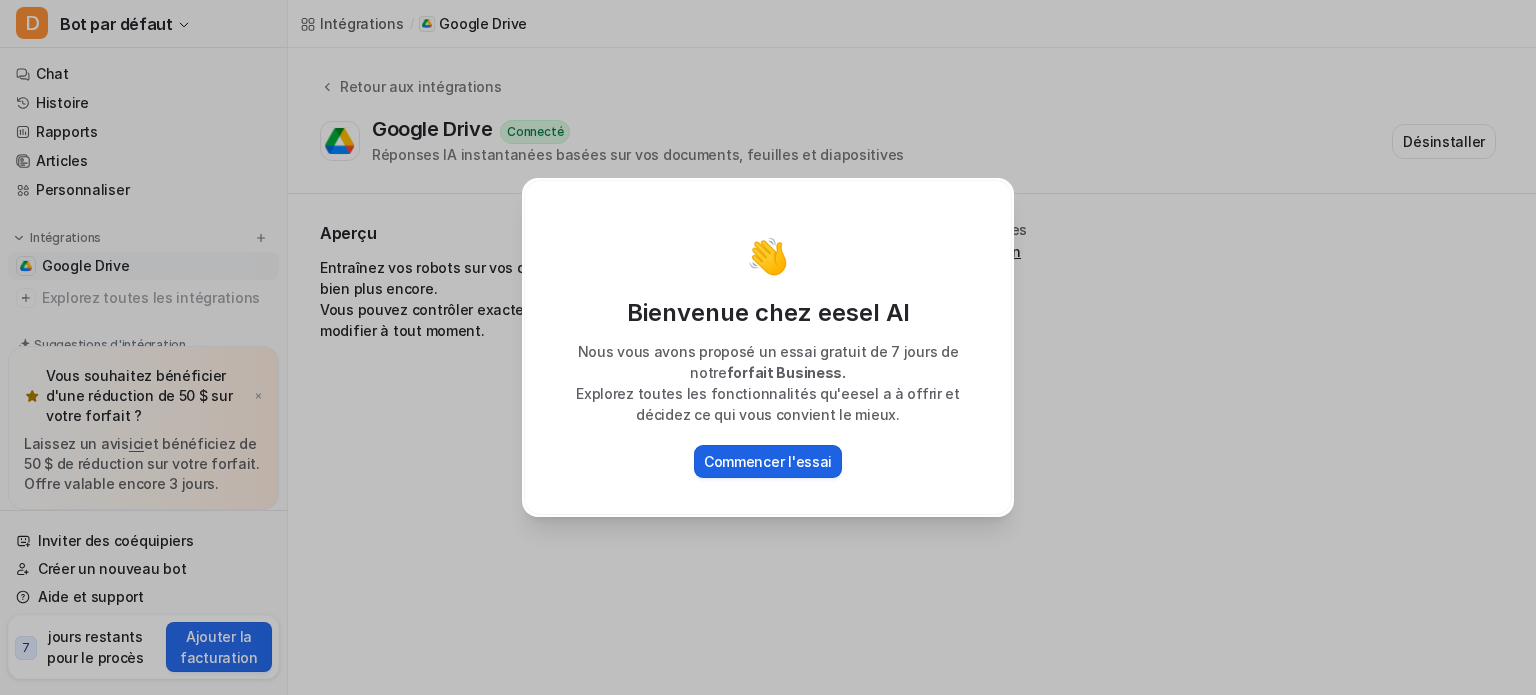 click on "Commencer l'essai" at bounding box center [768, 461] 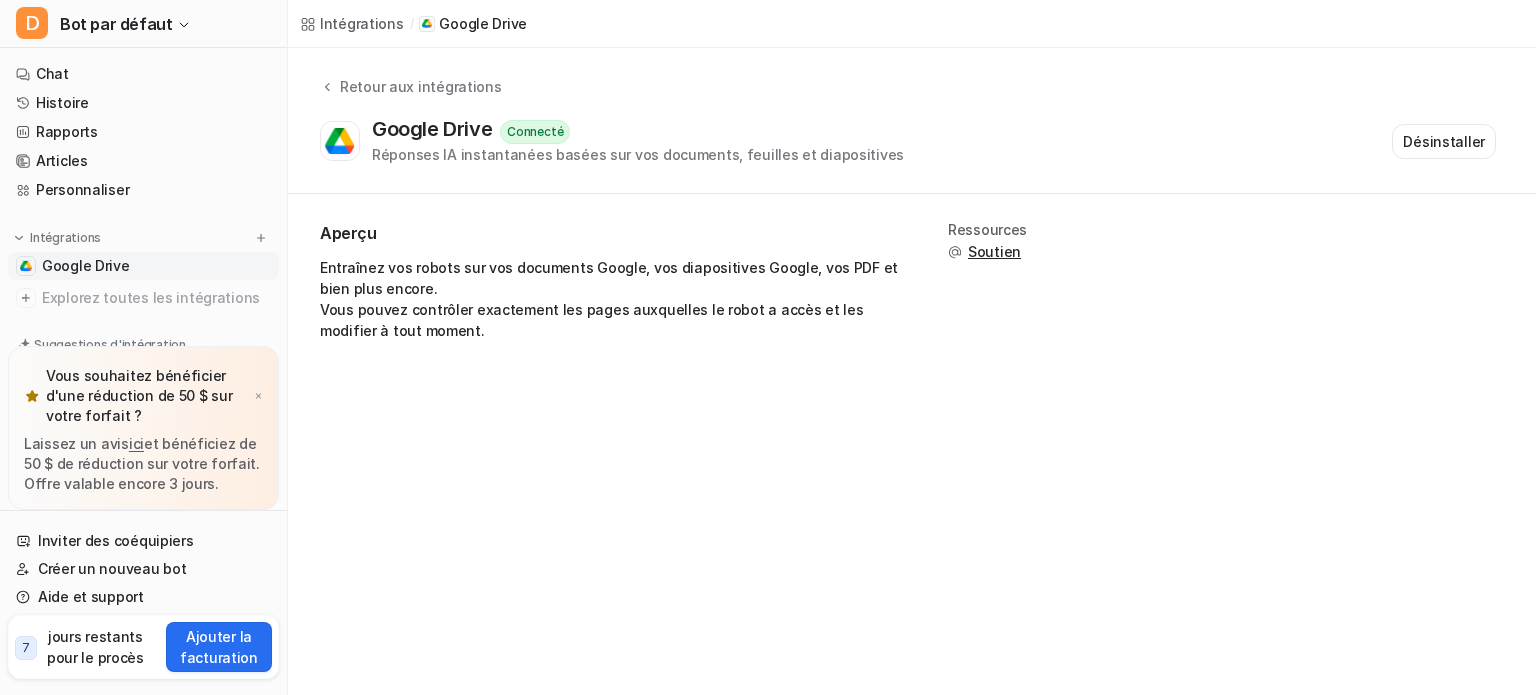 click on "Soutien" at bounding box center (994, 251) 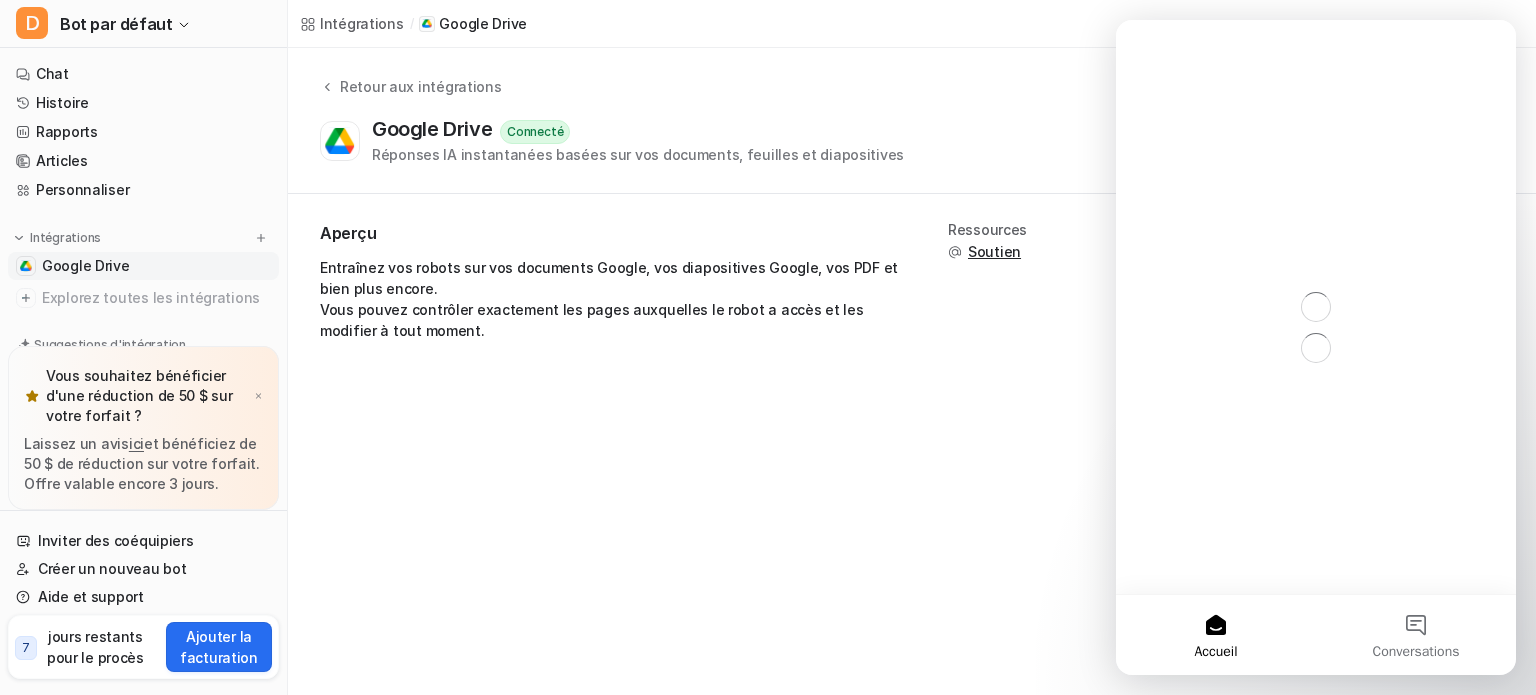 scroll, scrollTop: 0, scrollLeft: 0, axis: both 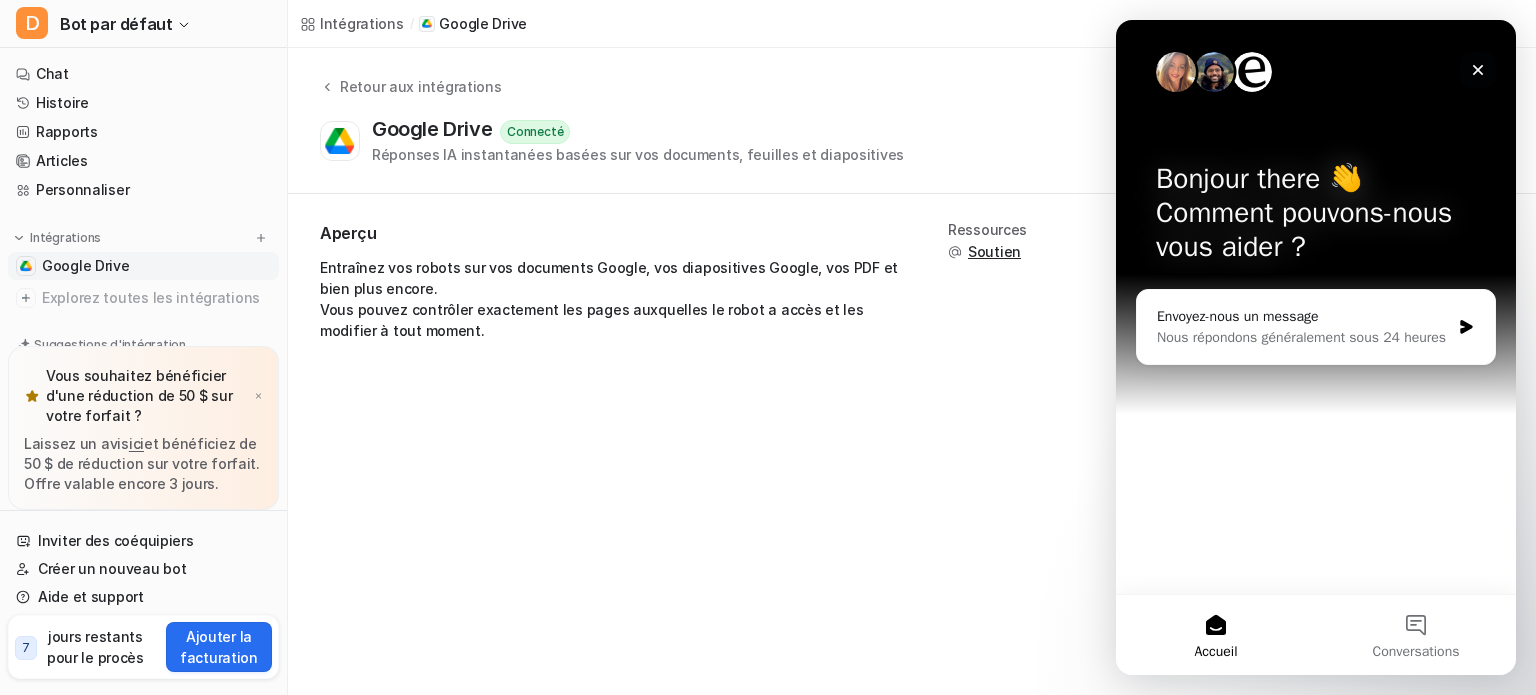click 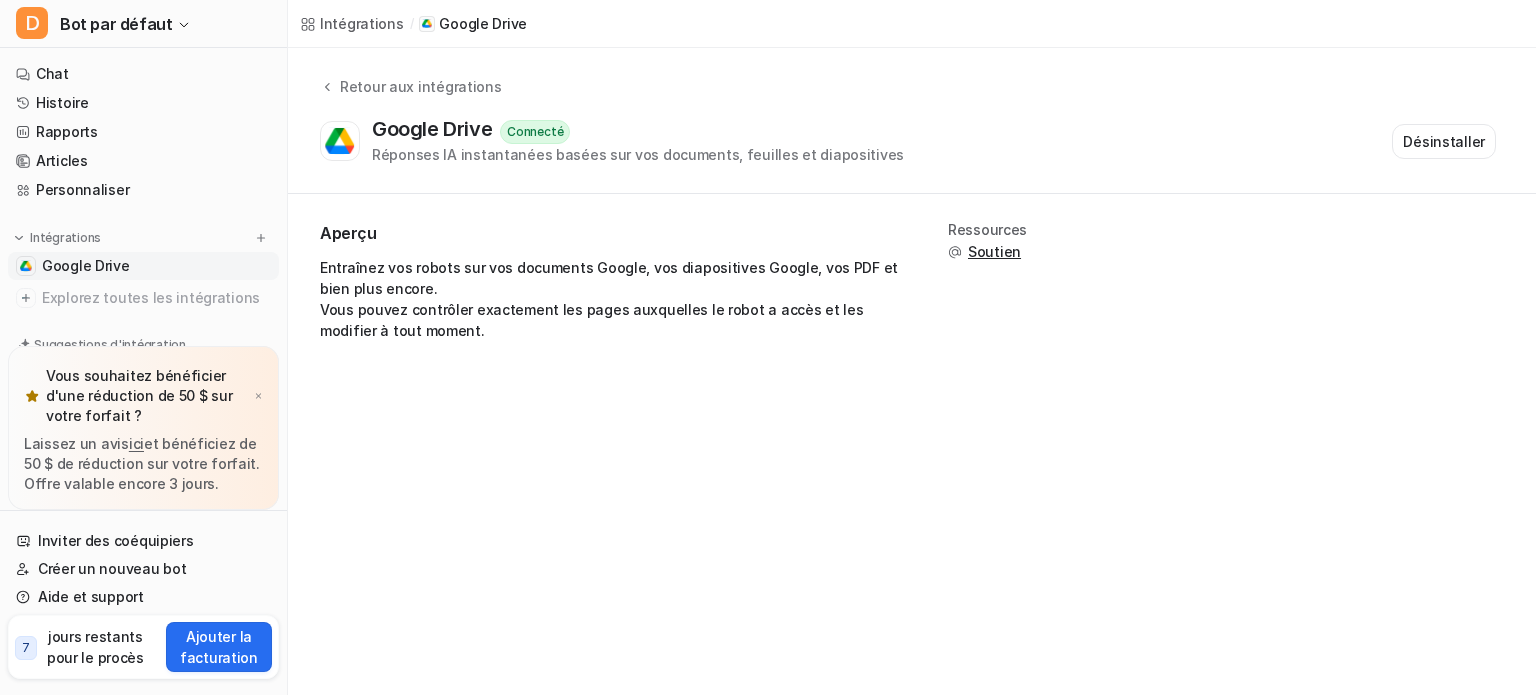 scroll, scrollTop: 0, scrollLeft: 0, axis: both 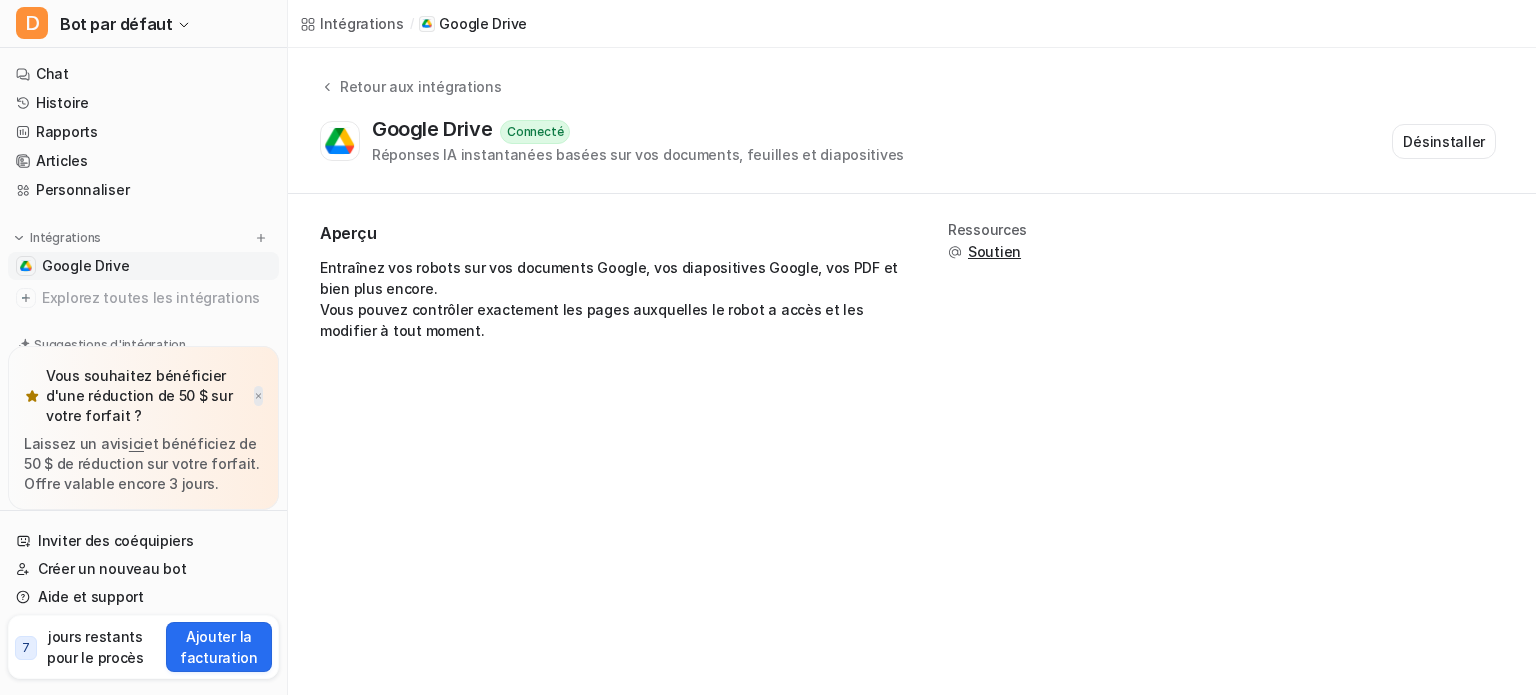 click at bounding box center (258, 396) 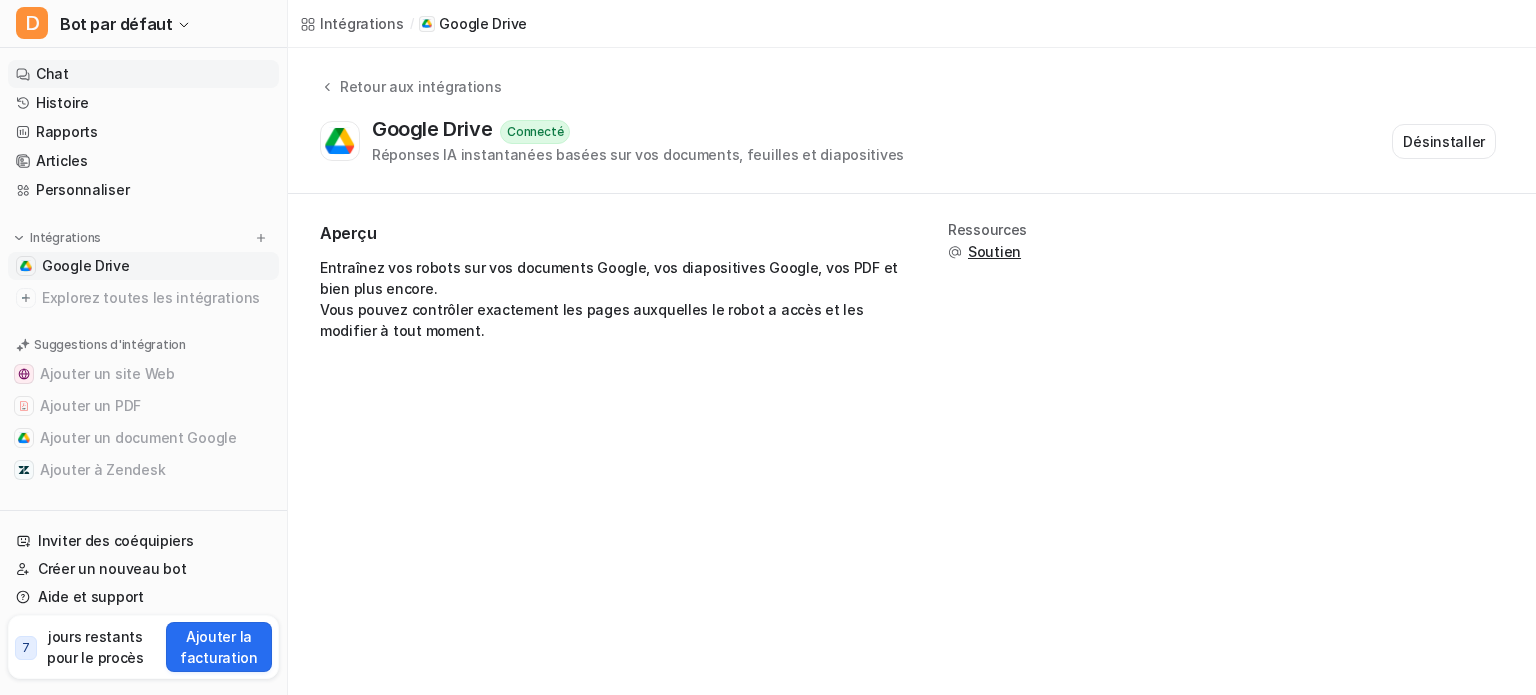 click on "Chat" at bounding box center [52, 73] 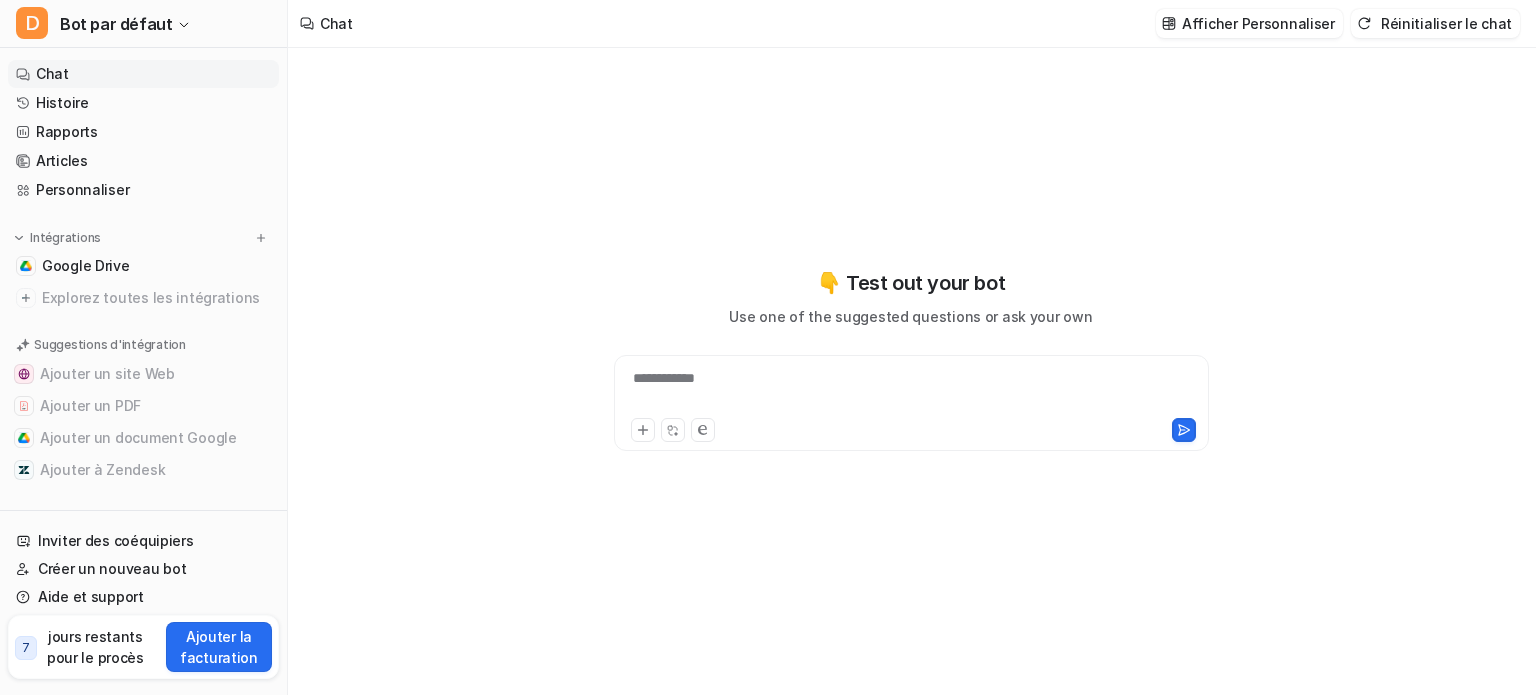 type on "**********" 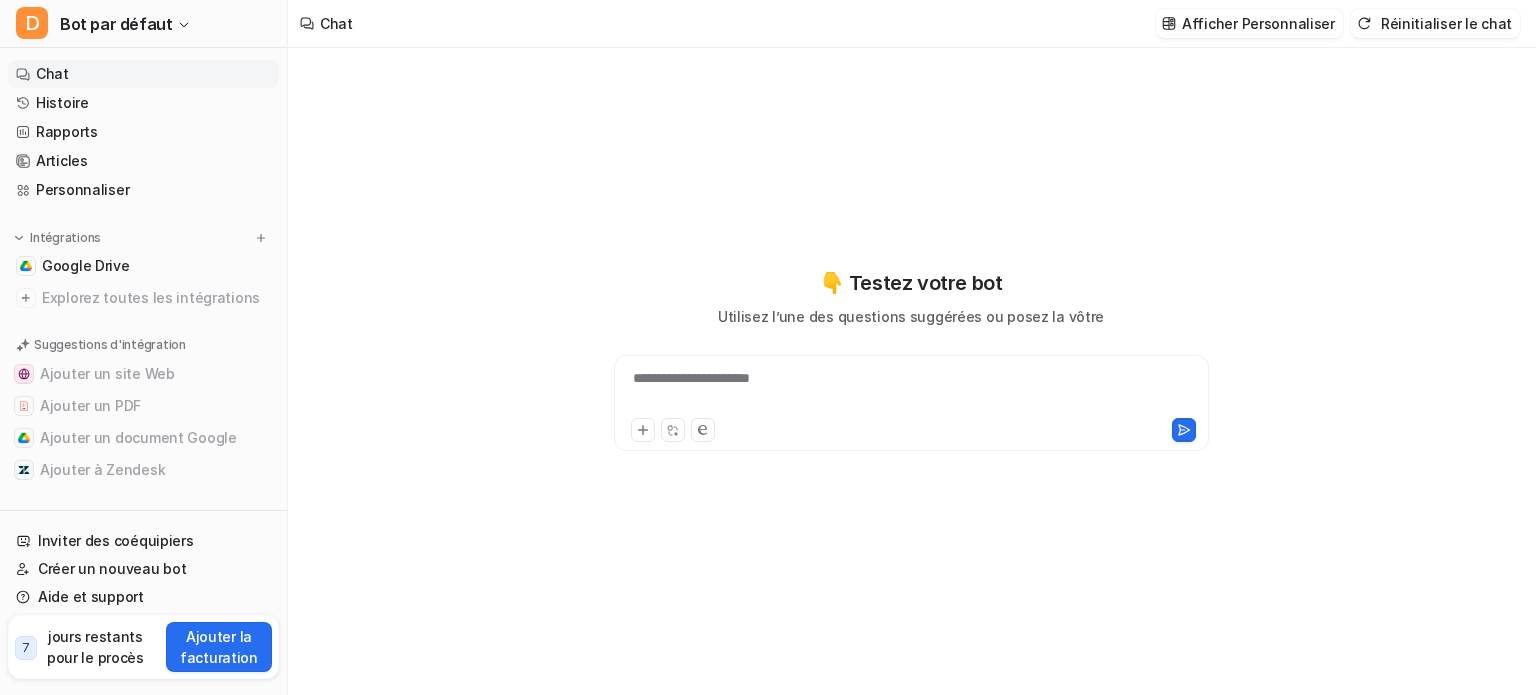 click on "**********" at bounding box center (691, 378) 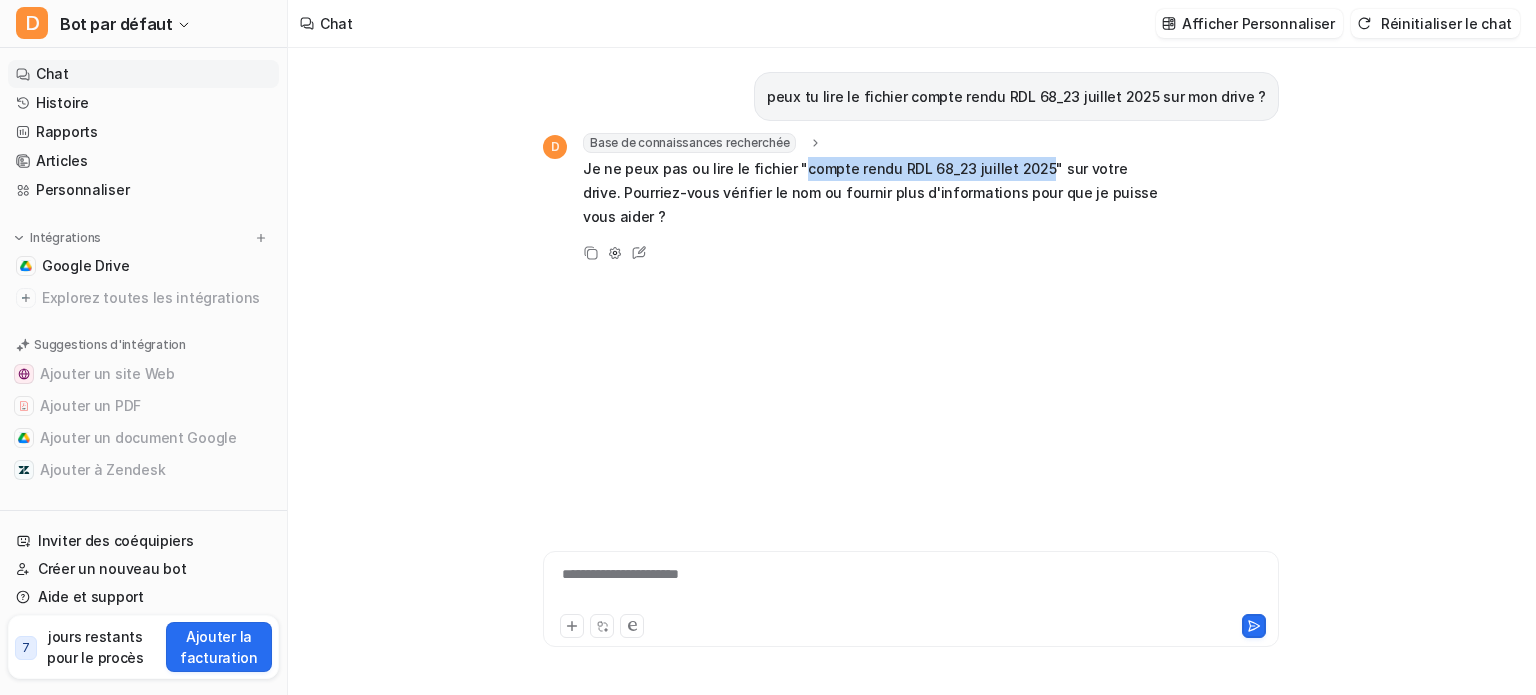 drag, startPoint x: 1028, startPoint y: 167, endPoint x: 792, endPoint y: 174, distance: 236.10379 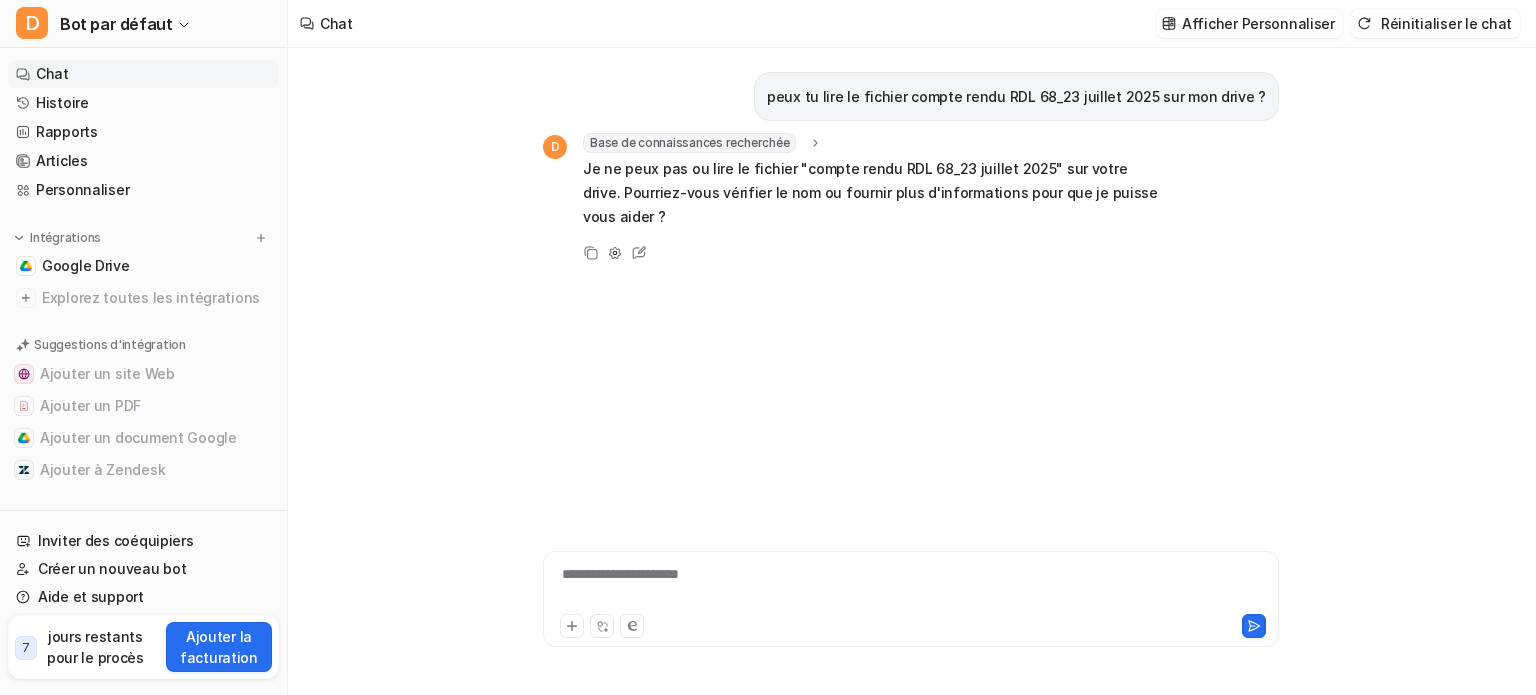 click on "**********" at bounding box center (911, 599) 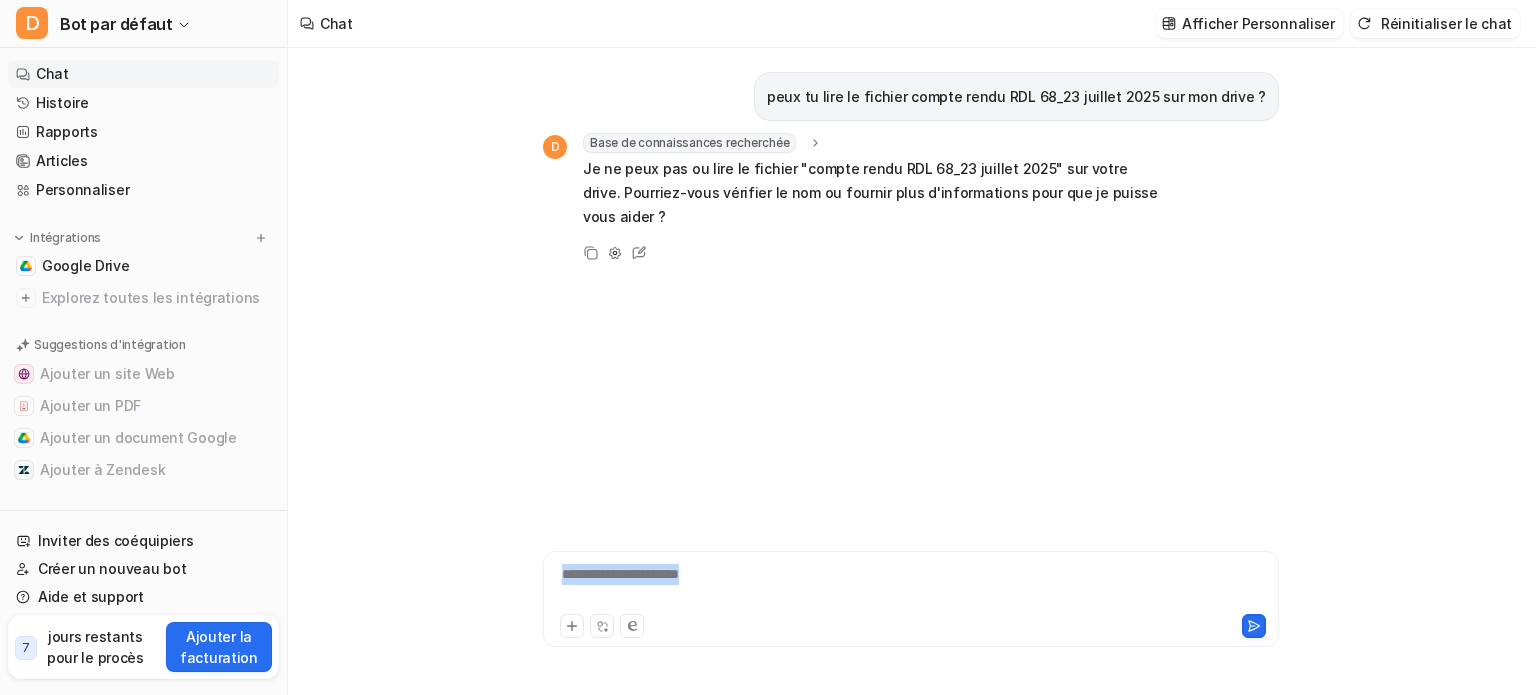 drag, startPoint x: 772, startPoint y: 572, endPoint x: 528, endPoint y: 564, distance: 244.13112 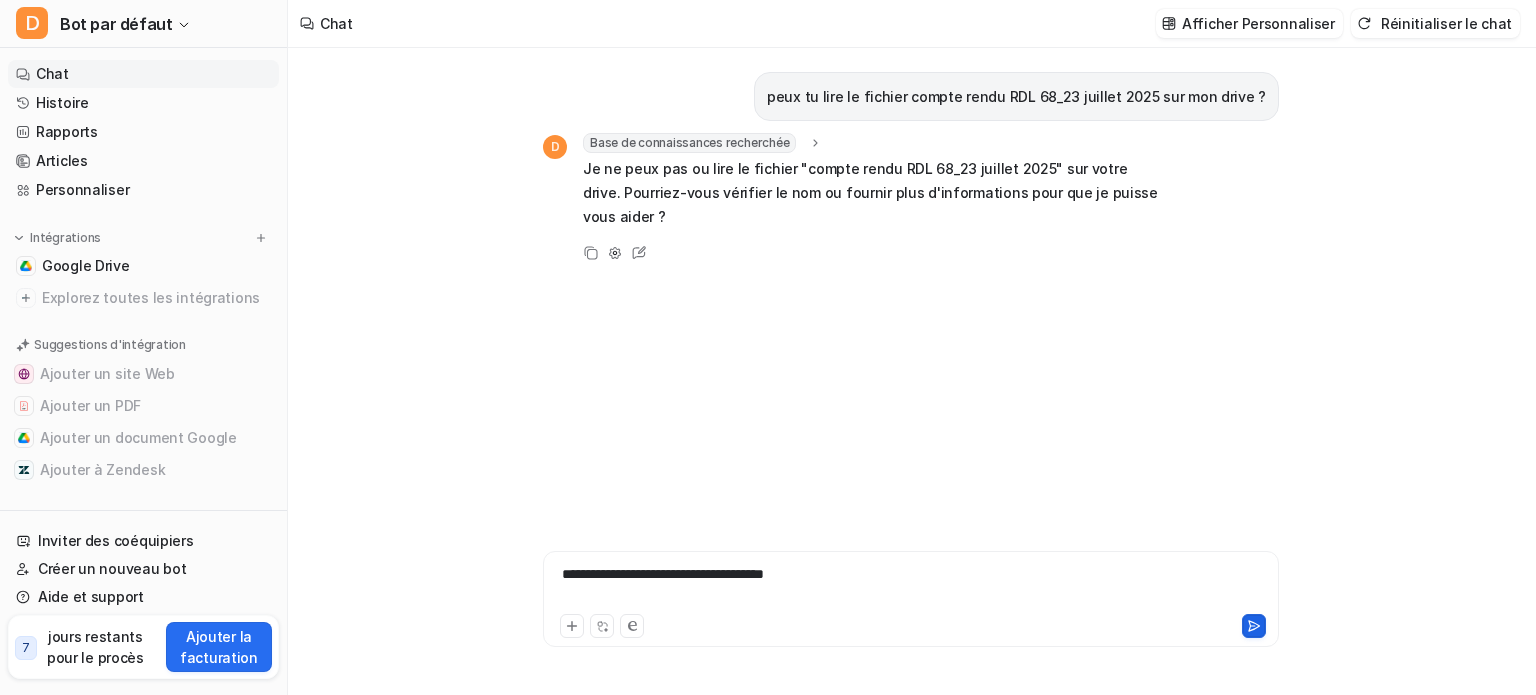 click 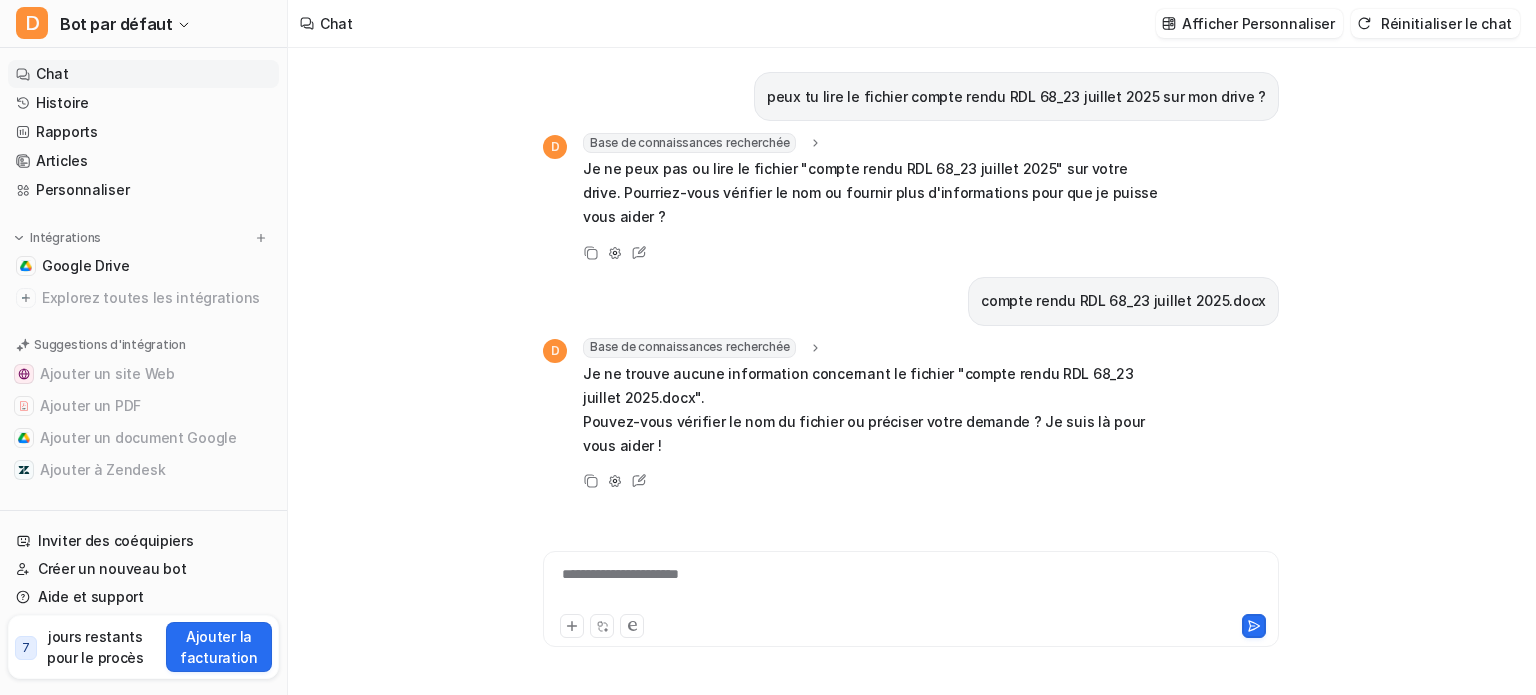 click on "**********" at bounding box center [620, 574] 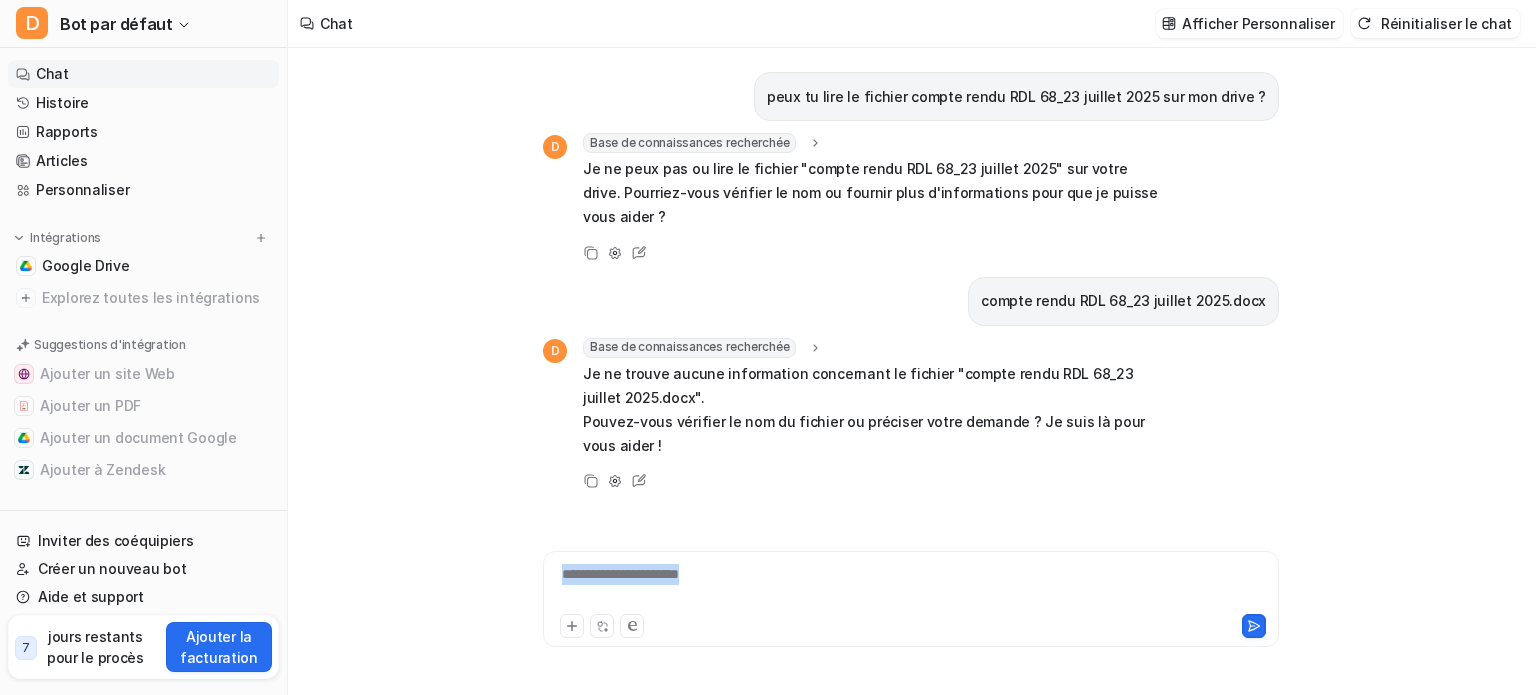 drag, startPoint x: 788, startPoint y: 578, endPoint x: 513, endPoint y: 564, distance: 275.35614 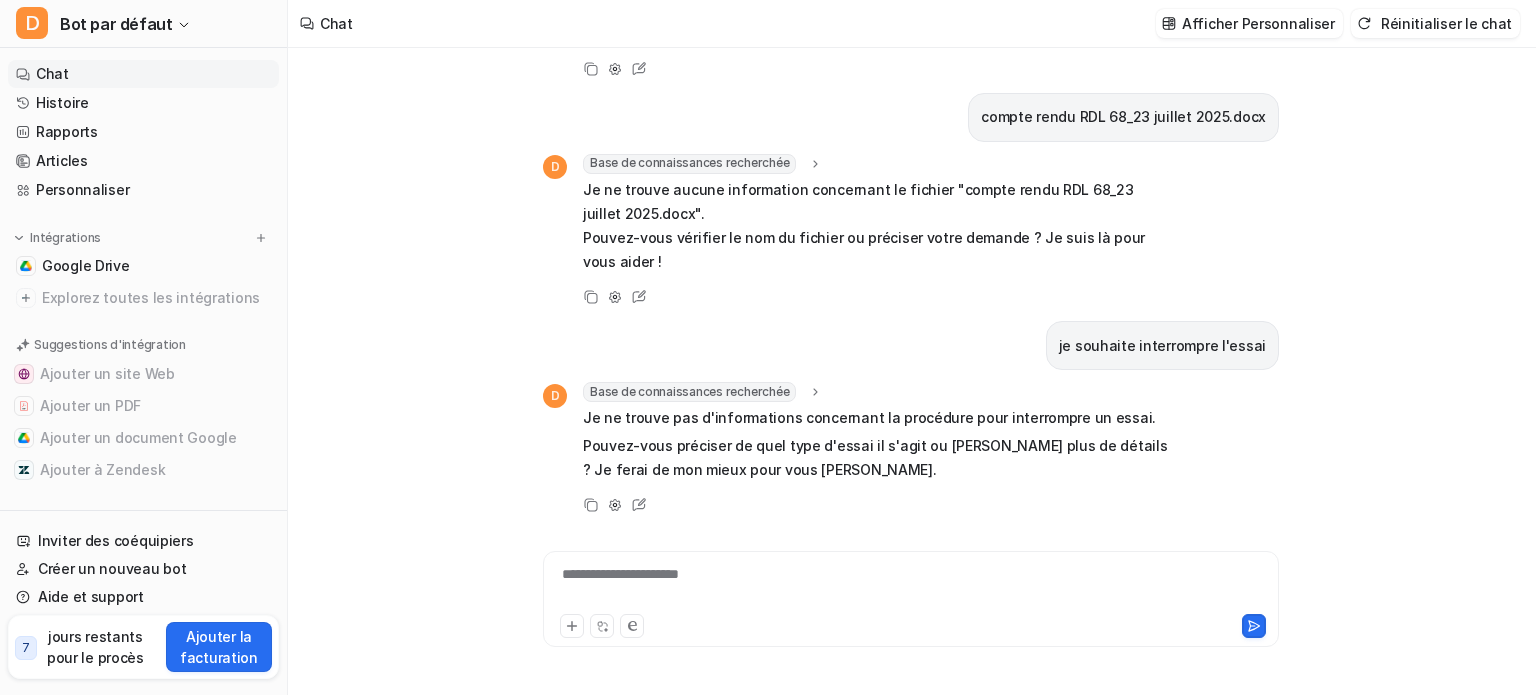 scroll, scrollTop: 160, scrollLeft: 0, axis: vertical 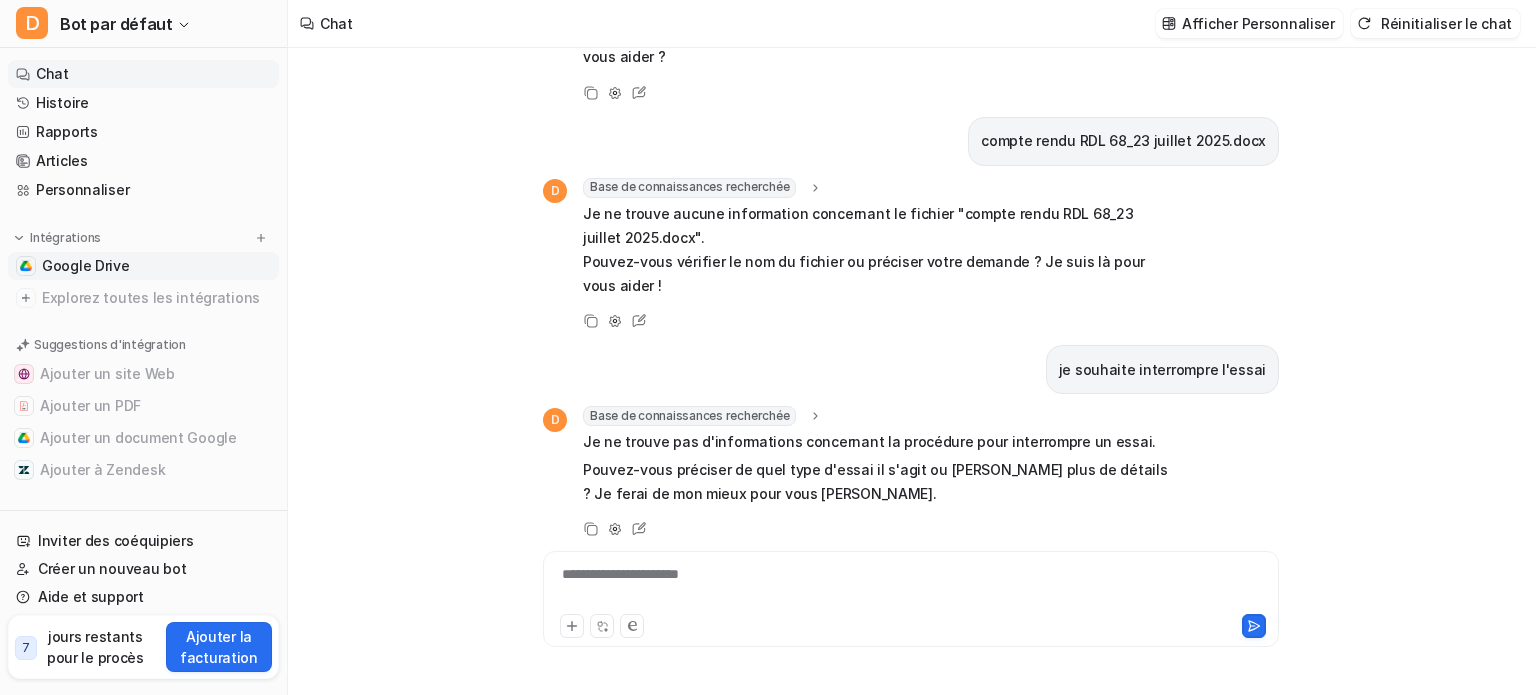 click on "Google Drive" at bounding box center (86, 265) 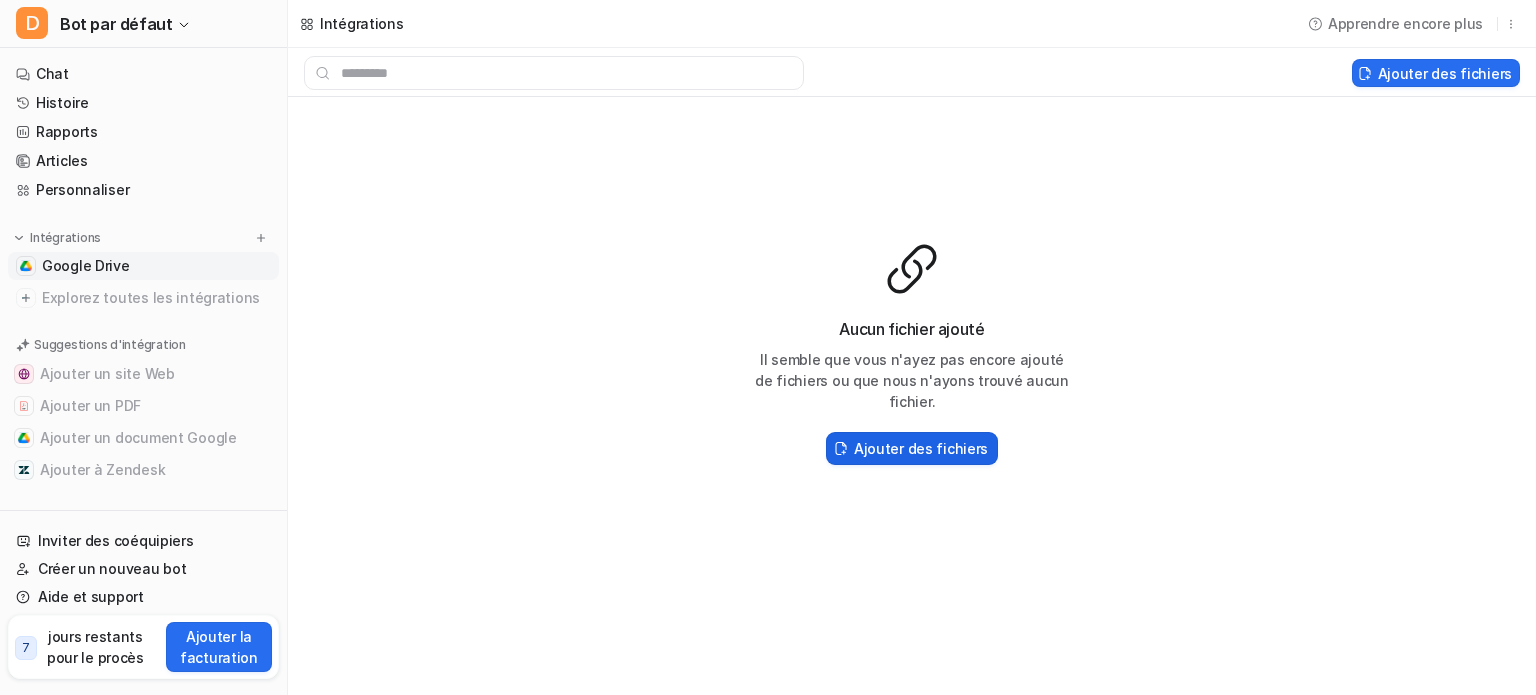 click on "Ajouter des fichiers" at bounding box center (921, 448) 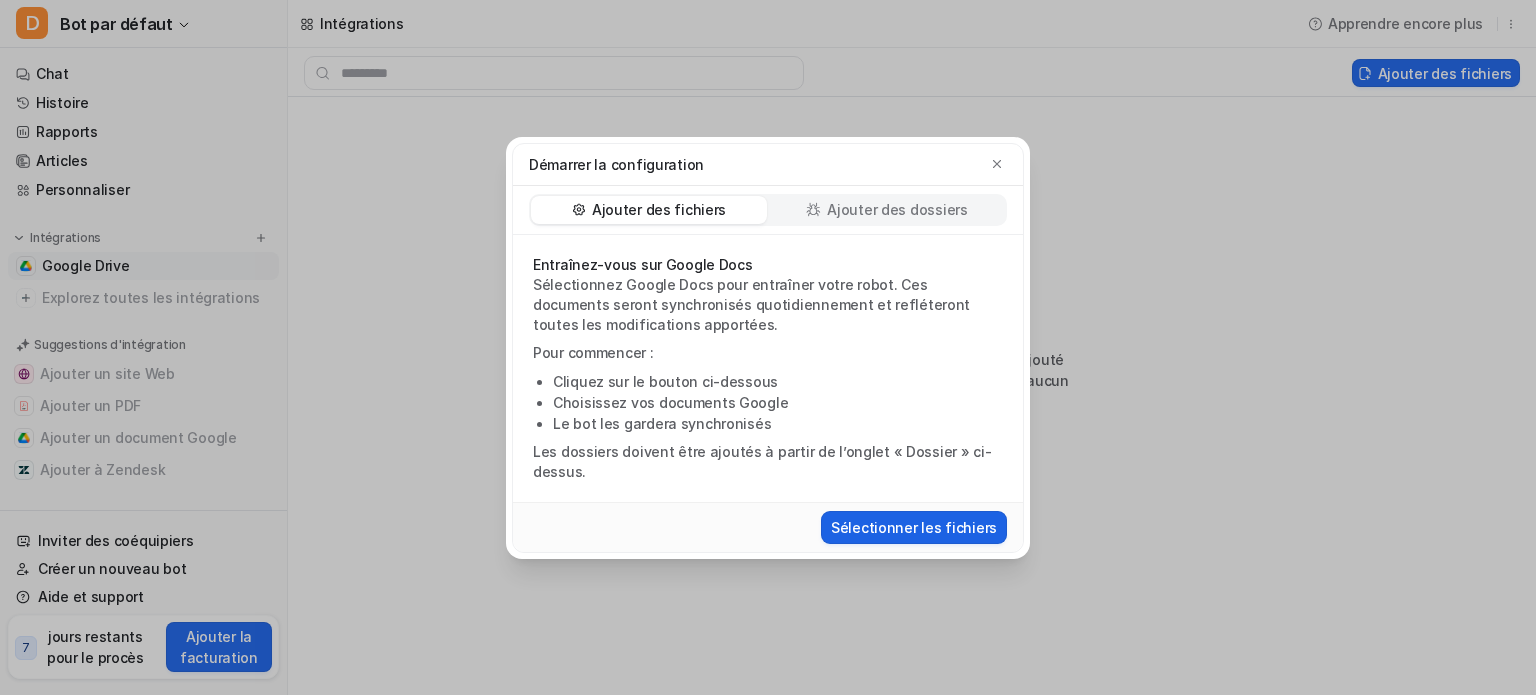 click on "Sélectionner les fichiers" at bounding box center (914, 527) 